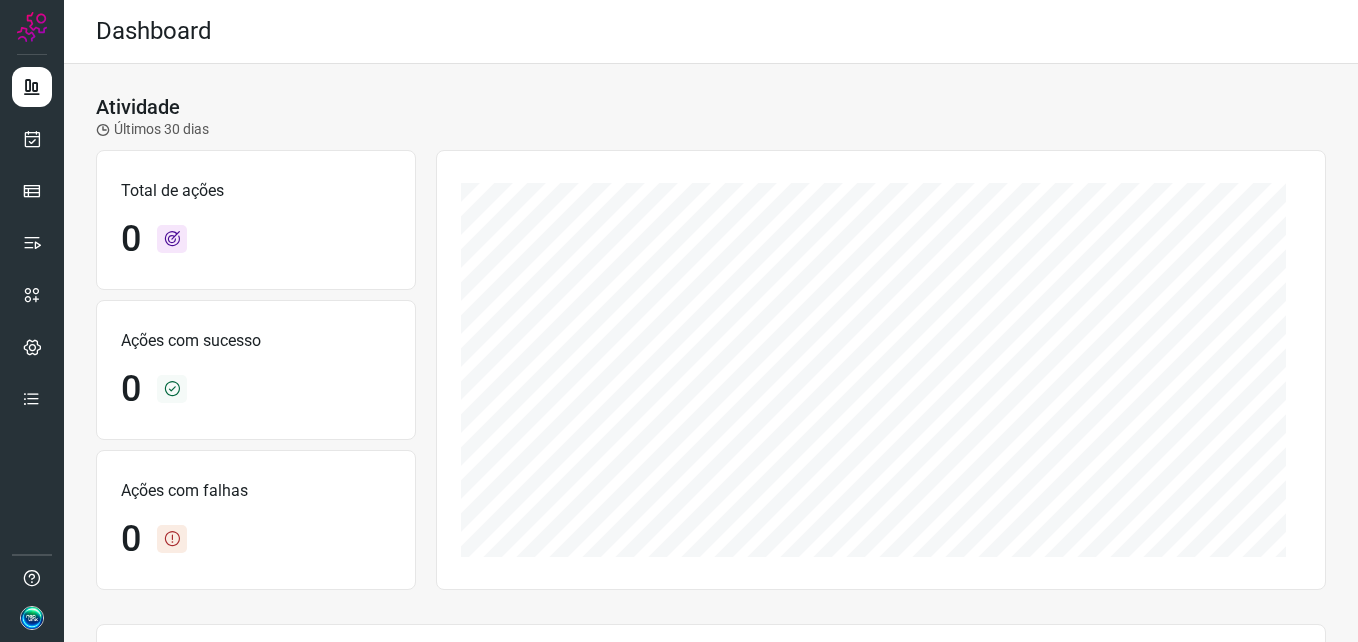 scroll, scrollTop: 0, scrollLeft: 0, axis: both 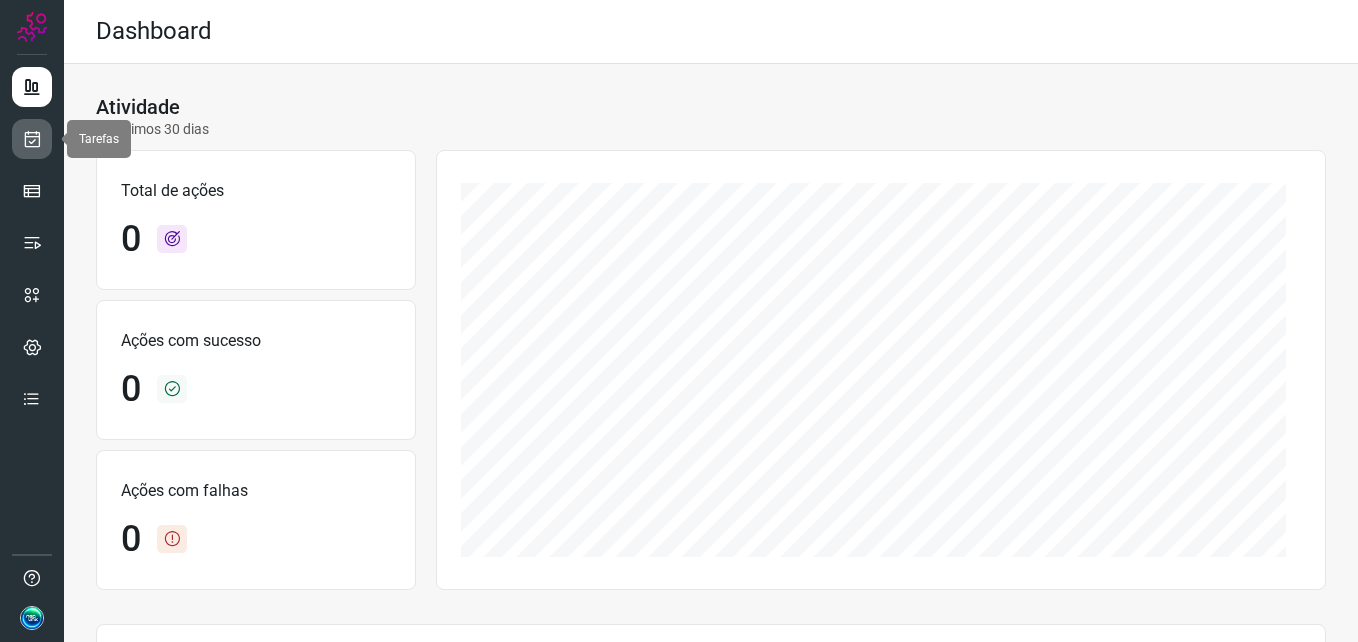 click at bounding box center [32, 139] 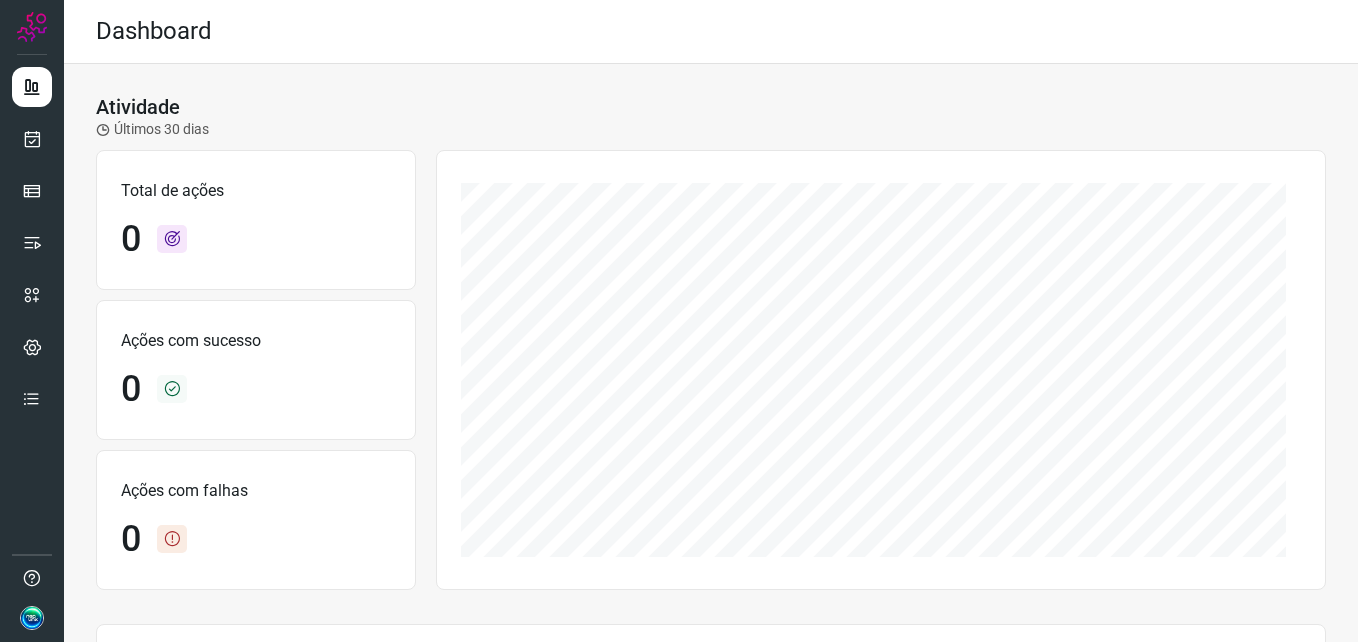 scroll, scrollTop: 0, scrollLeft: 0, axis: both 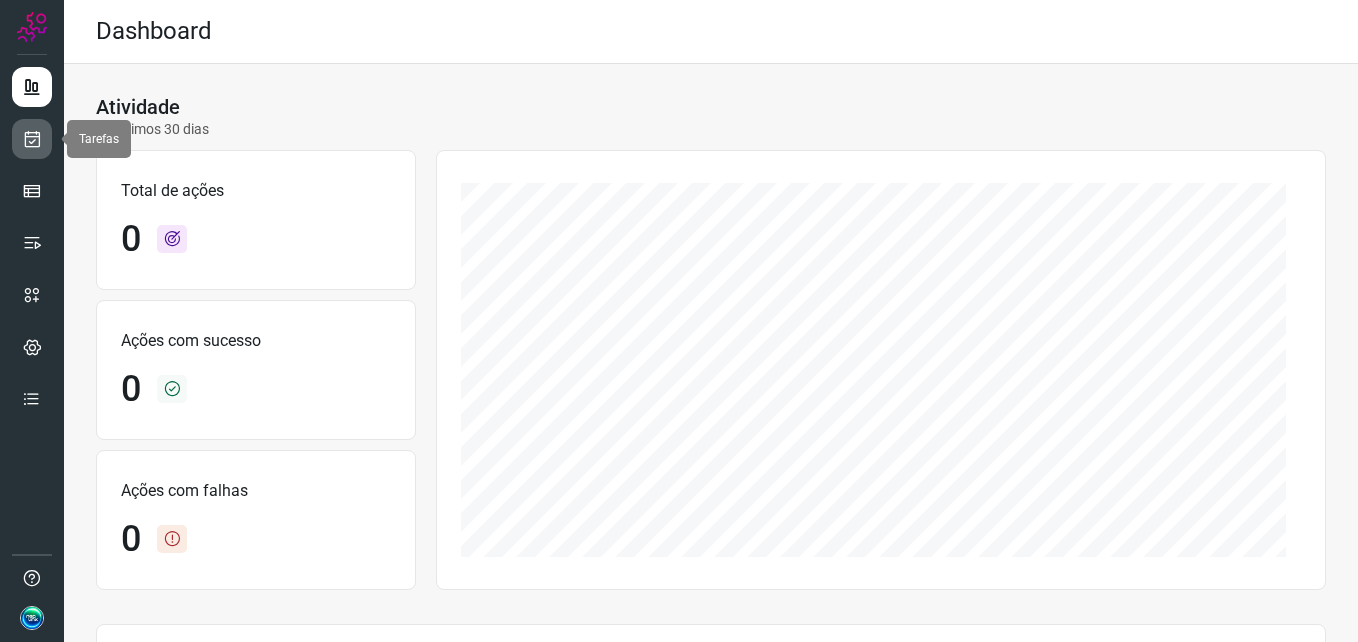 click at bounding box center [32, 139] 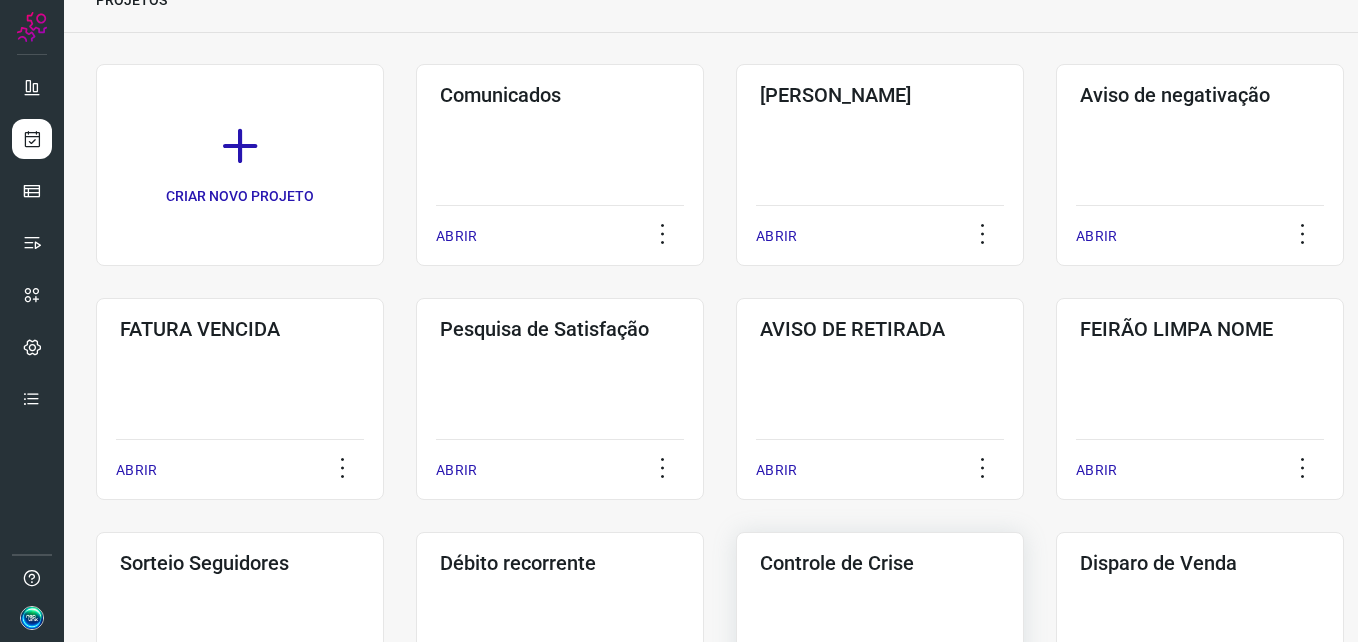 scroll, scrollTop: 0, scrollLeft: 0, axis: both 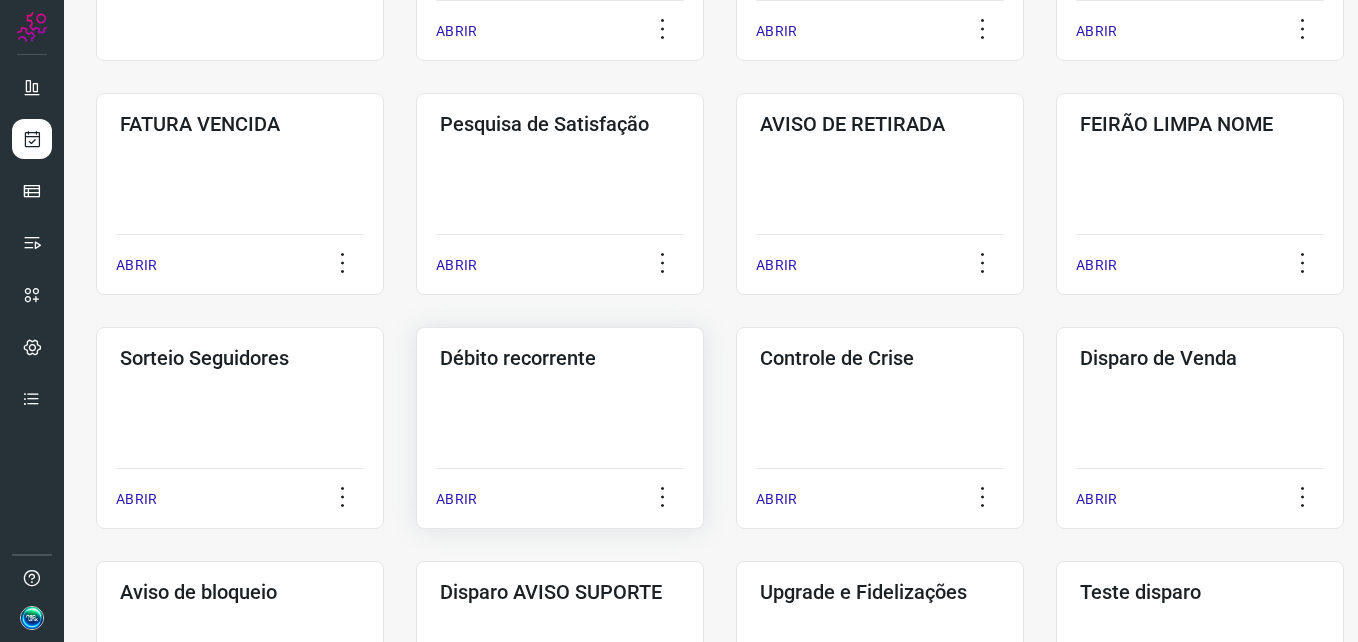 click on "Débito recorrente  ABRIR" 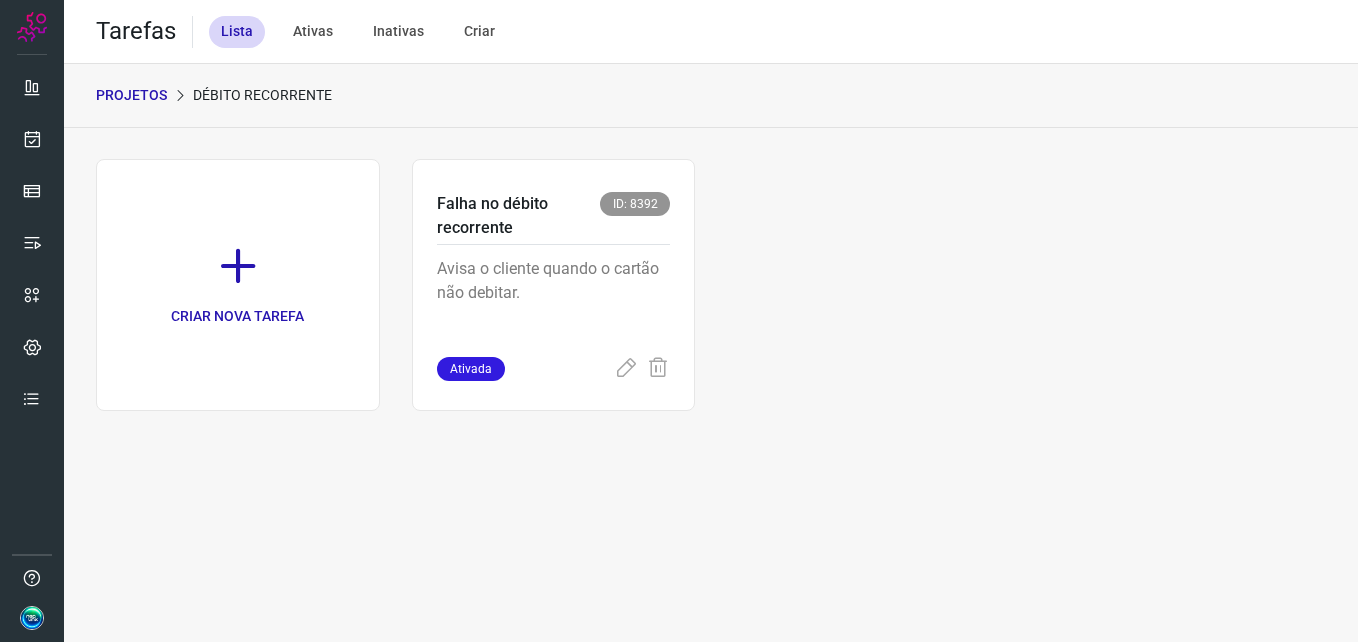 scroll, scrollTop: 0, scrollLeft: 0, axis: both 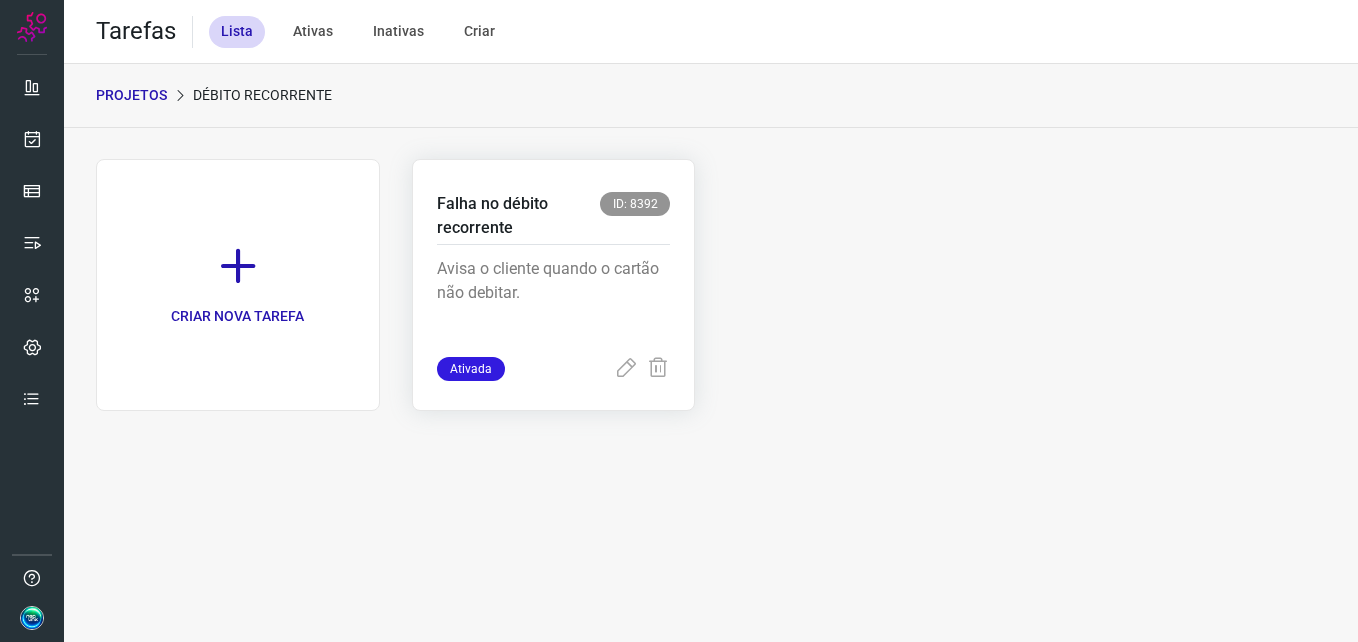 click on "Avisa o cliente quando o cartão não debitar." at bounding box center (554, 307) 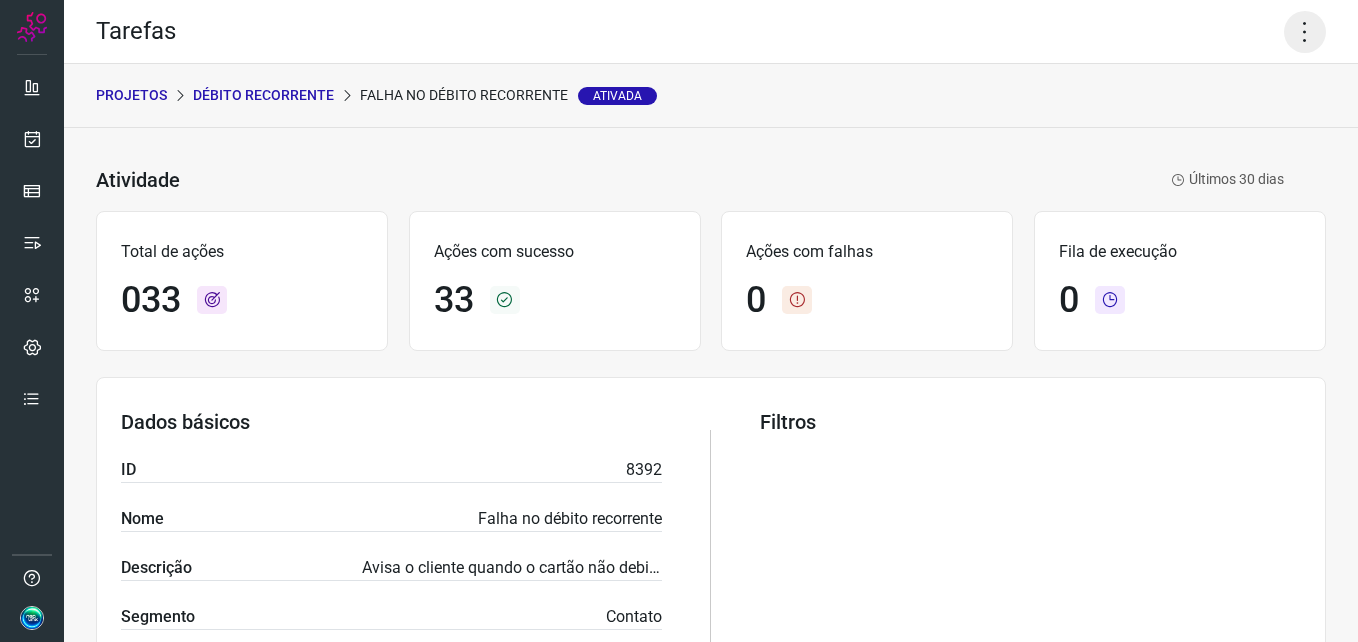 click 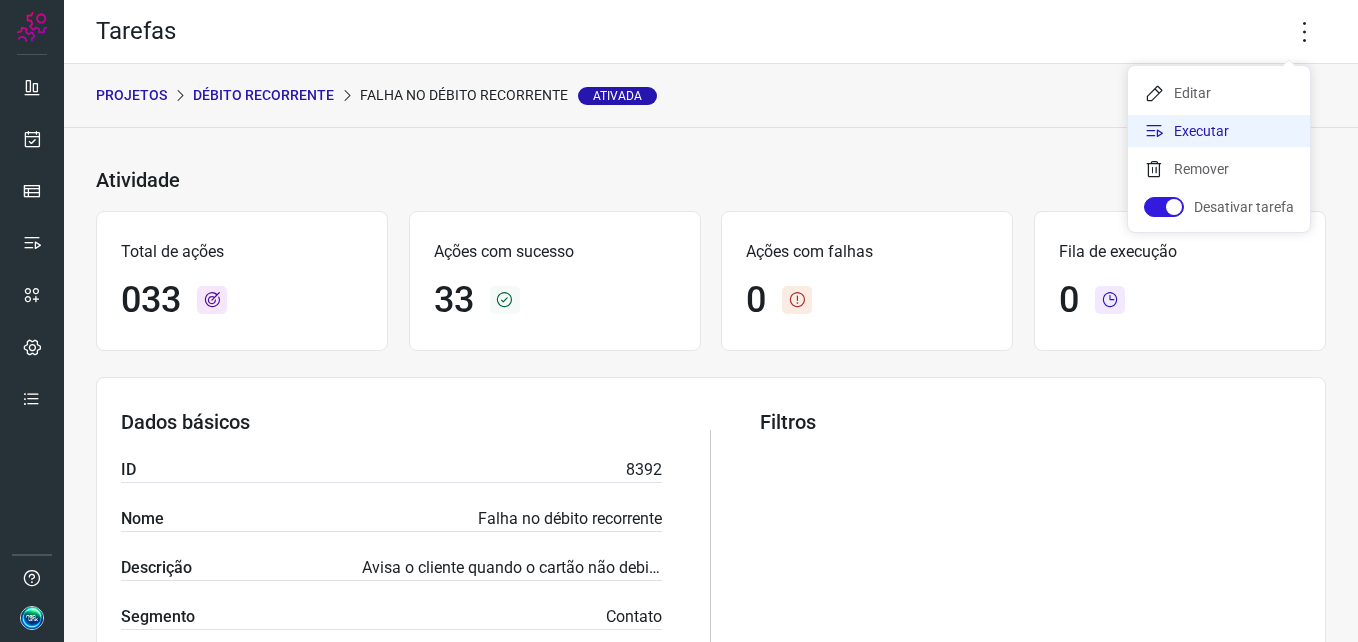 click on "Executar" 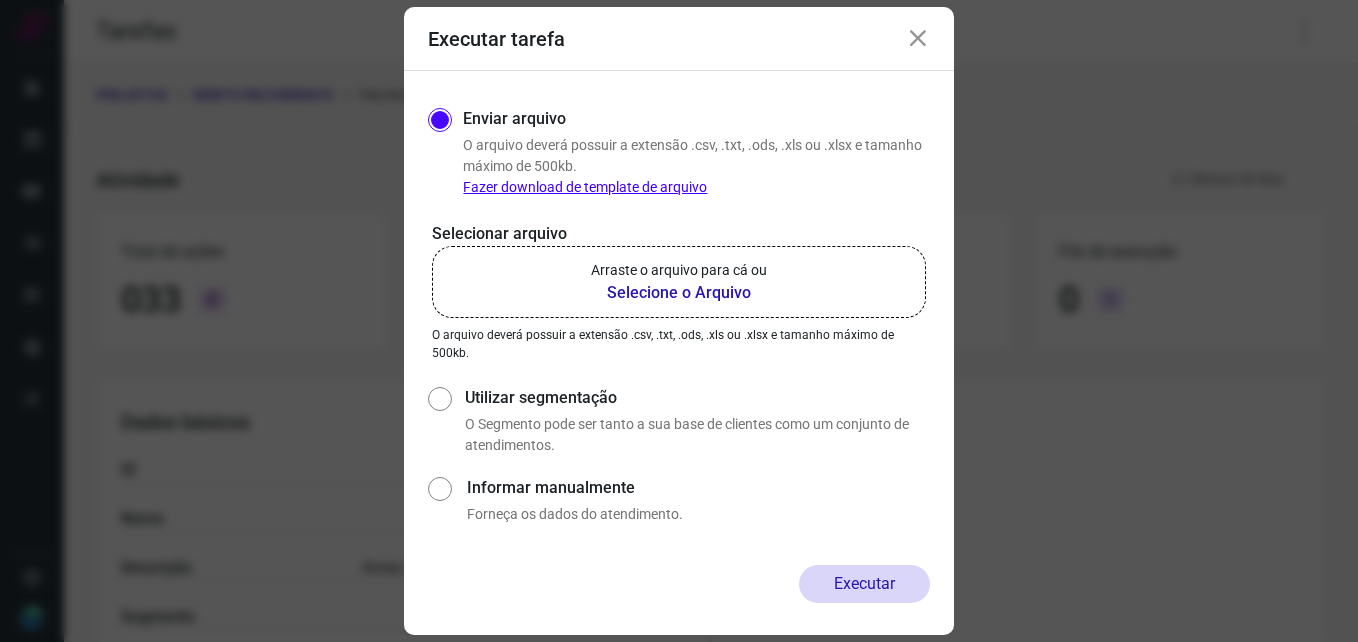 click on "Selecione o Arquivo" at bounding box center (679, 293) 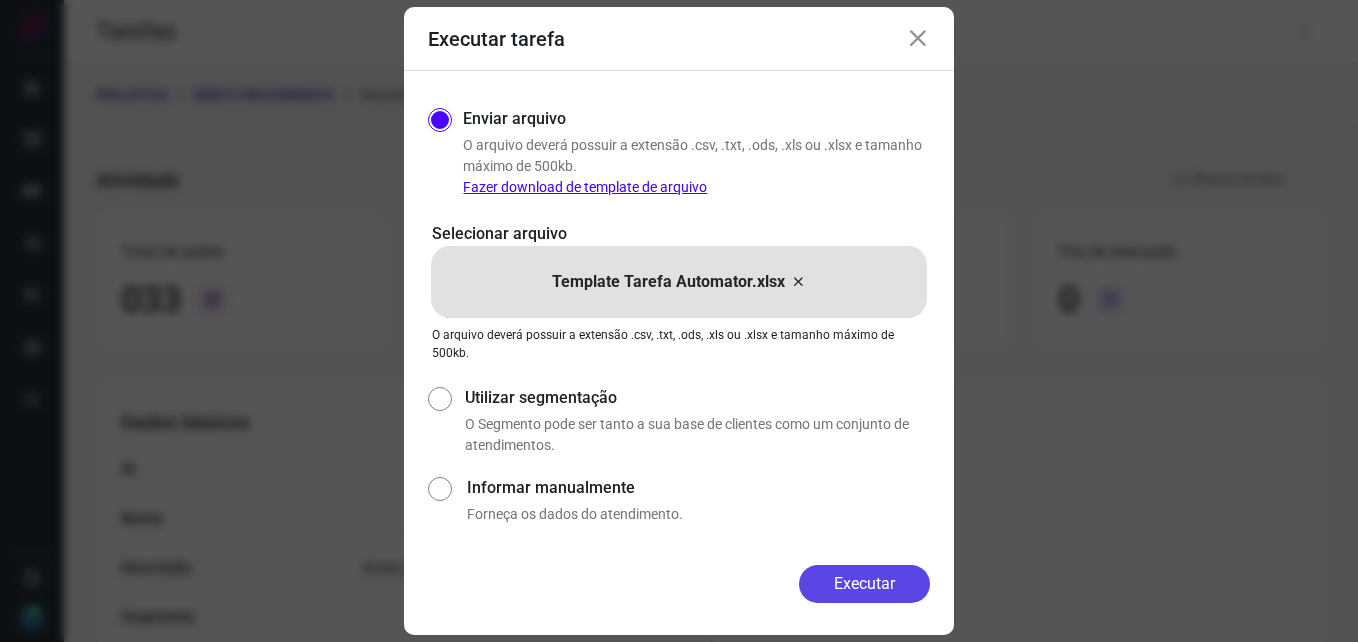 click on "Executar" at bounding box center (864, 584) 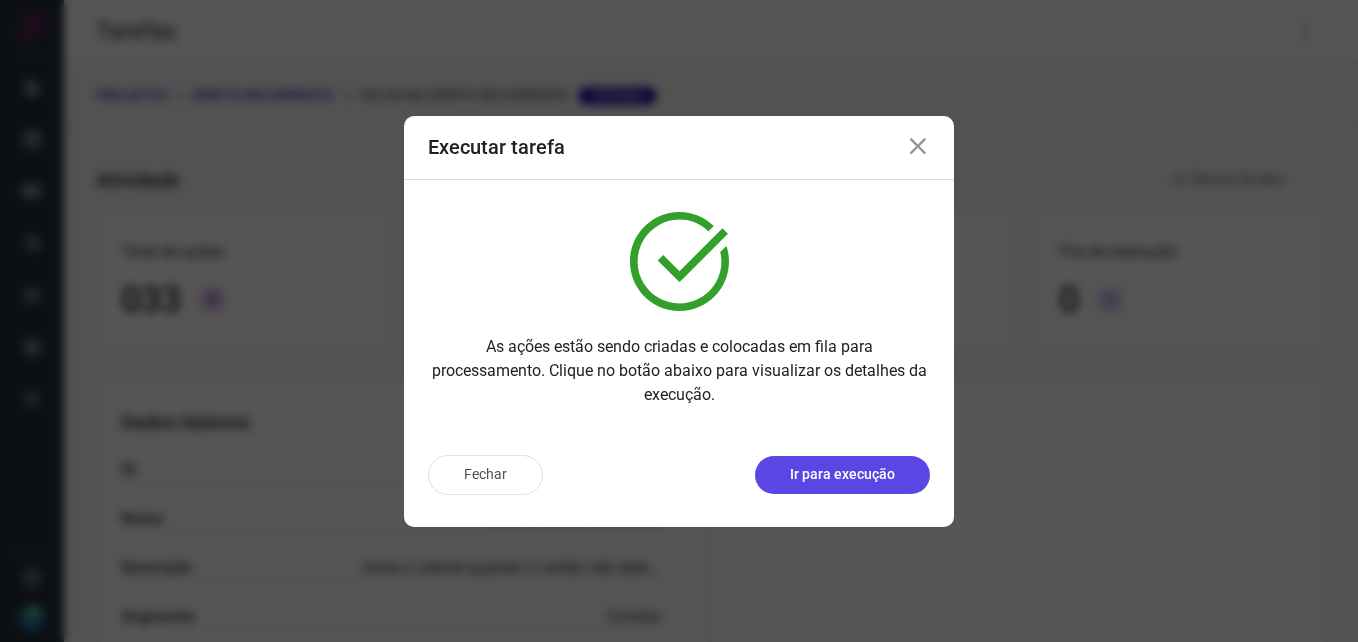 click on "Ir para execução" at bounding box center [842, 474] 